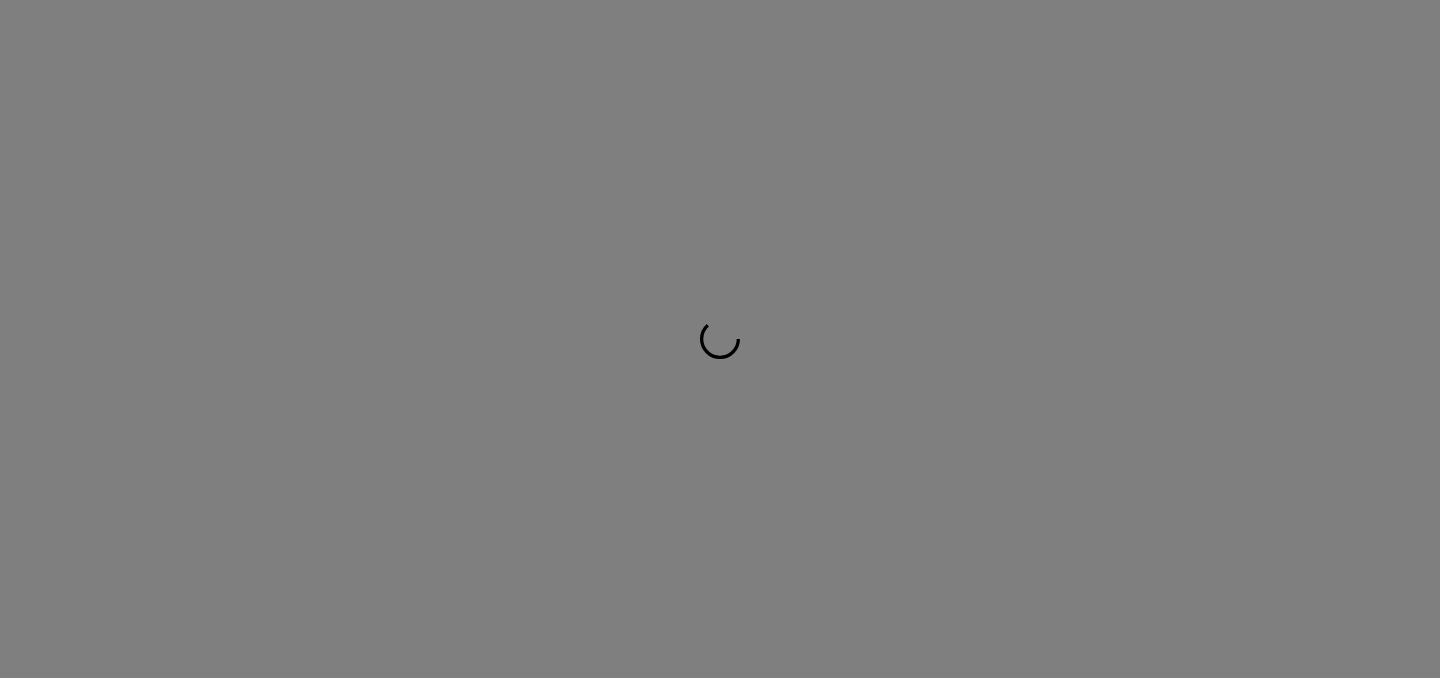 scroll, scrollTop: 0, scrollLeft: 0, axis: both 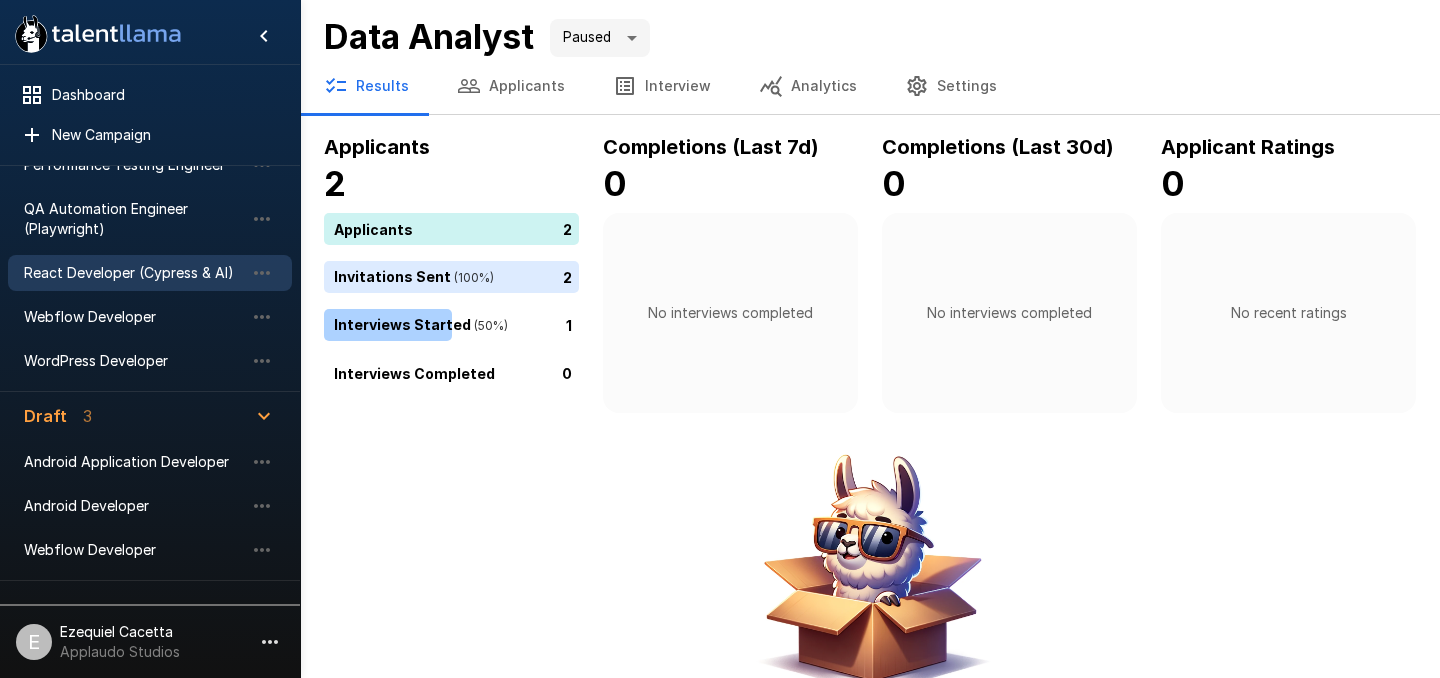 click on "React Developer (Cypress & AI)" at bounding box center (150, 273) 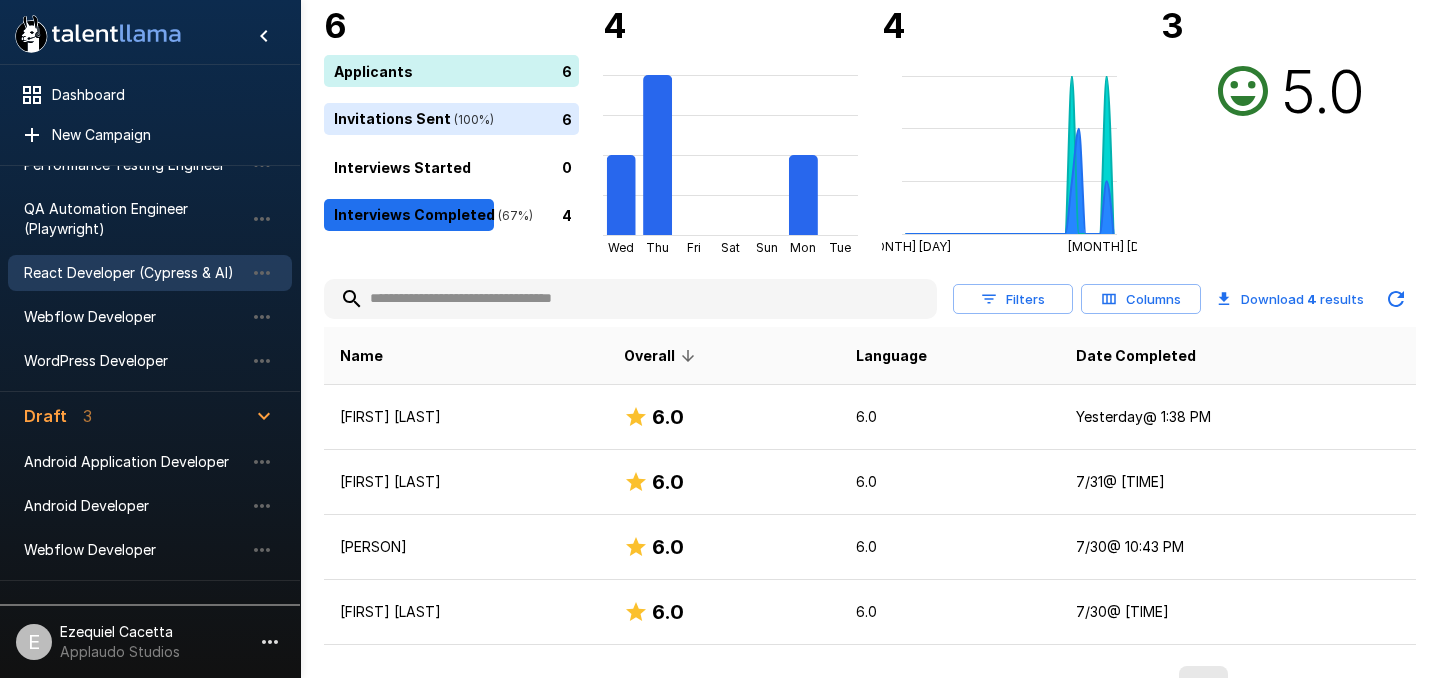 scroll, scrollTop: 167, scrollLeft: 0, axis: vertical 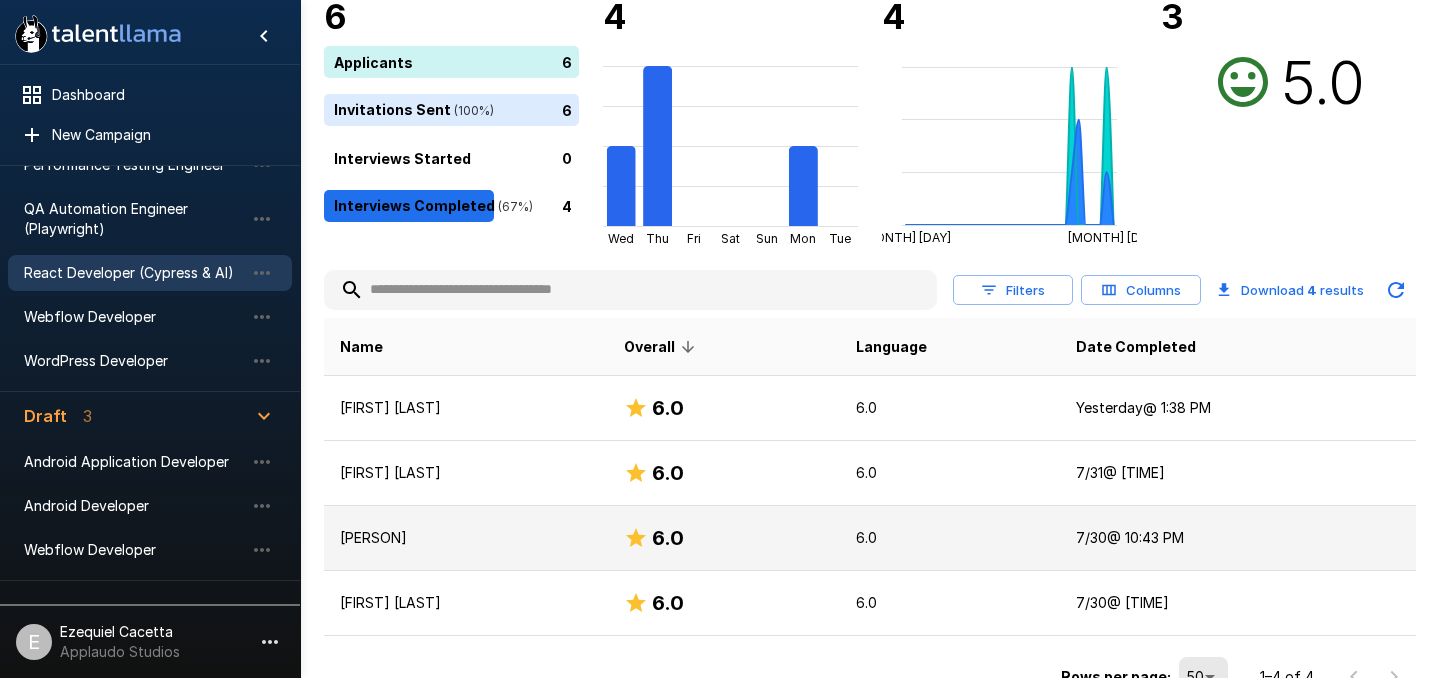 click on "[PERSON]" at bounding box center (466, 538) 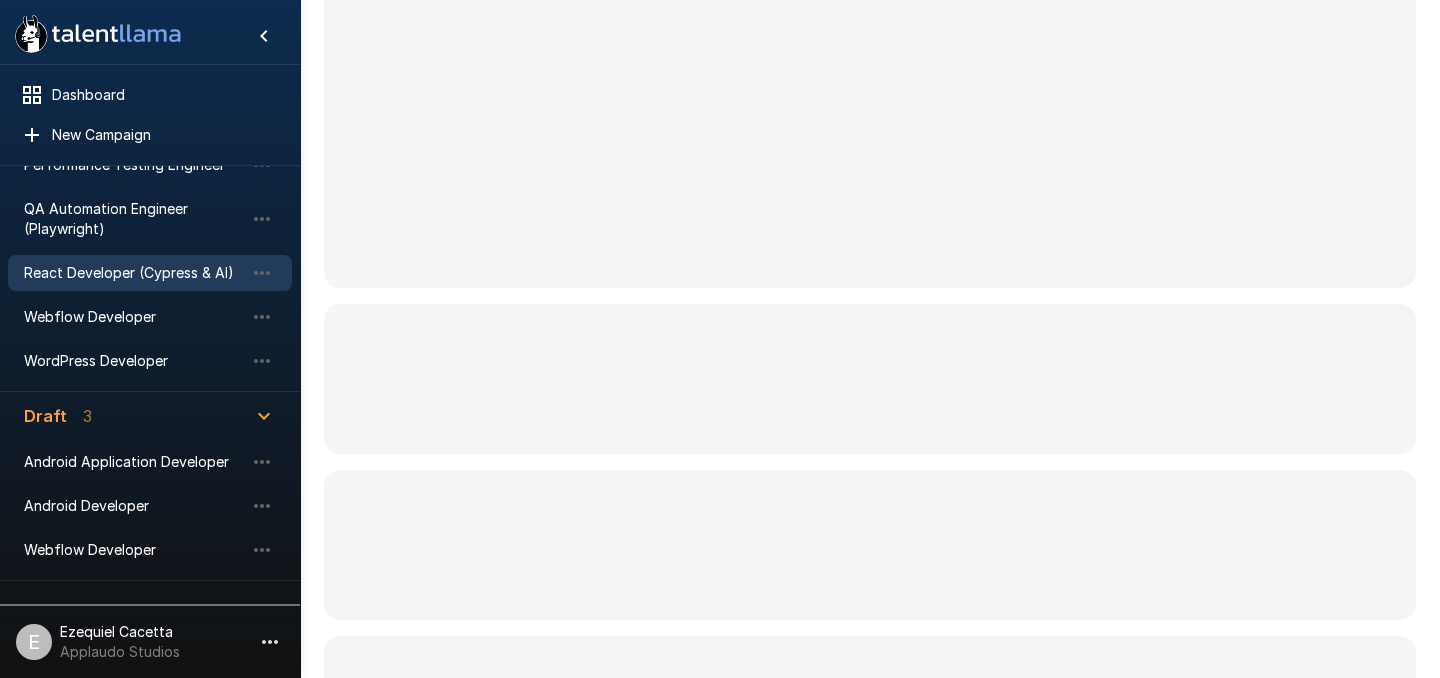 scroll, scrollTop: 0, scrollLeft: 0, axis: both 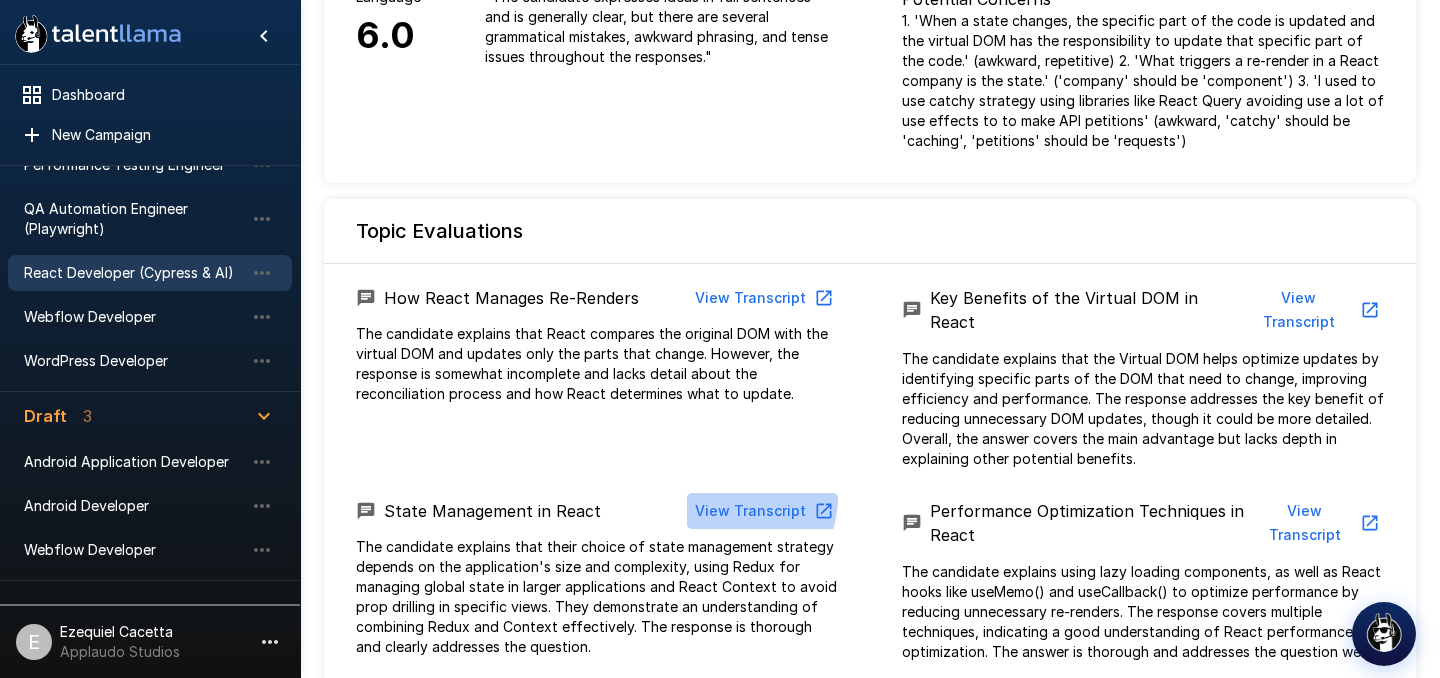 click on "View Transcript" at bounding box center (762, 511) 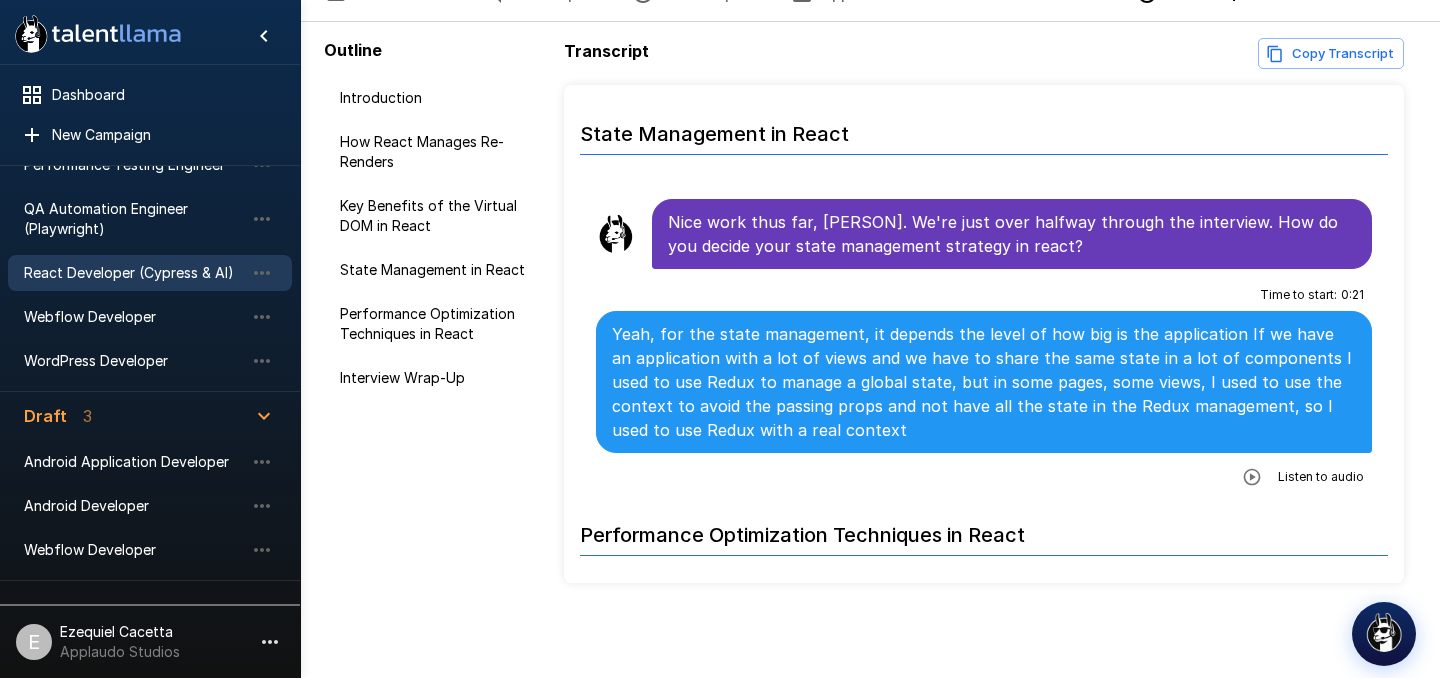 scroll, scrollTop: 1473, scrollLeft: 0, axis: vertical 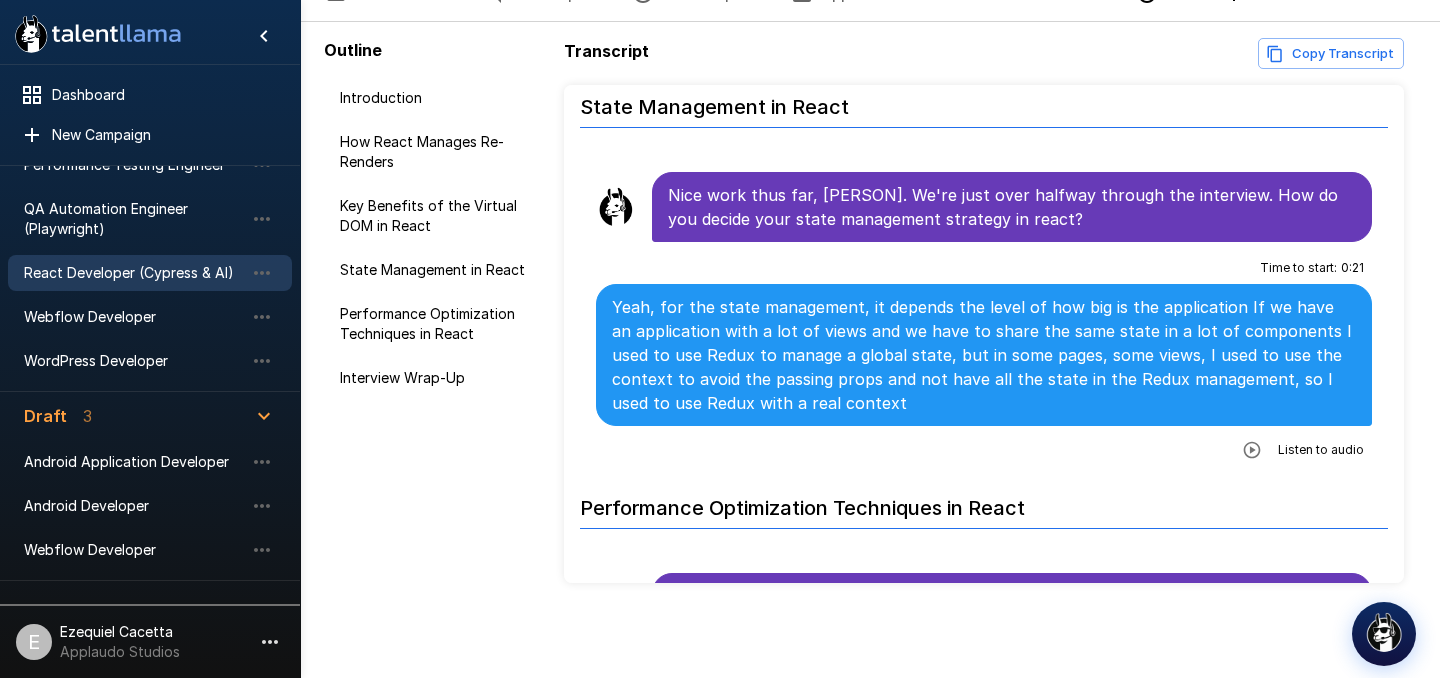 click 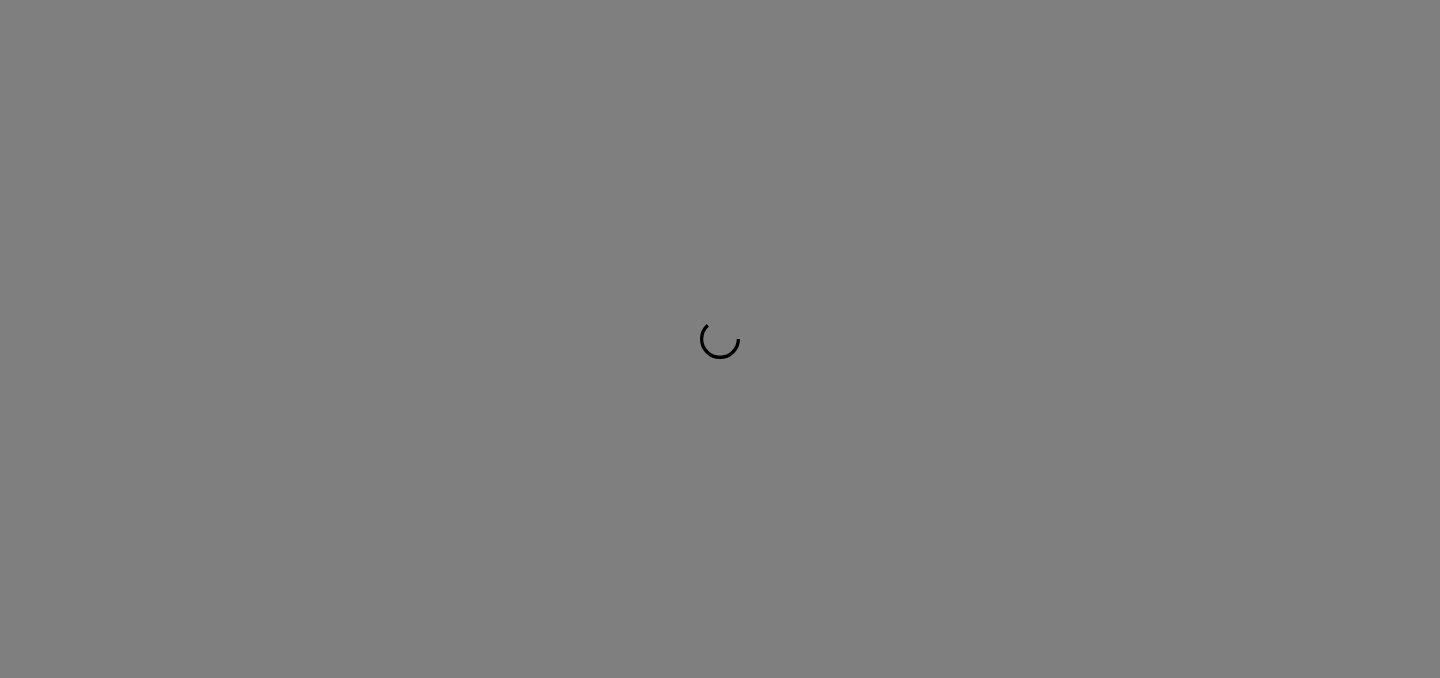 scroll, scrollTop: 0, scrollLeft: 0, axis: both 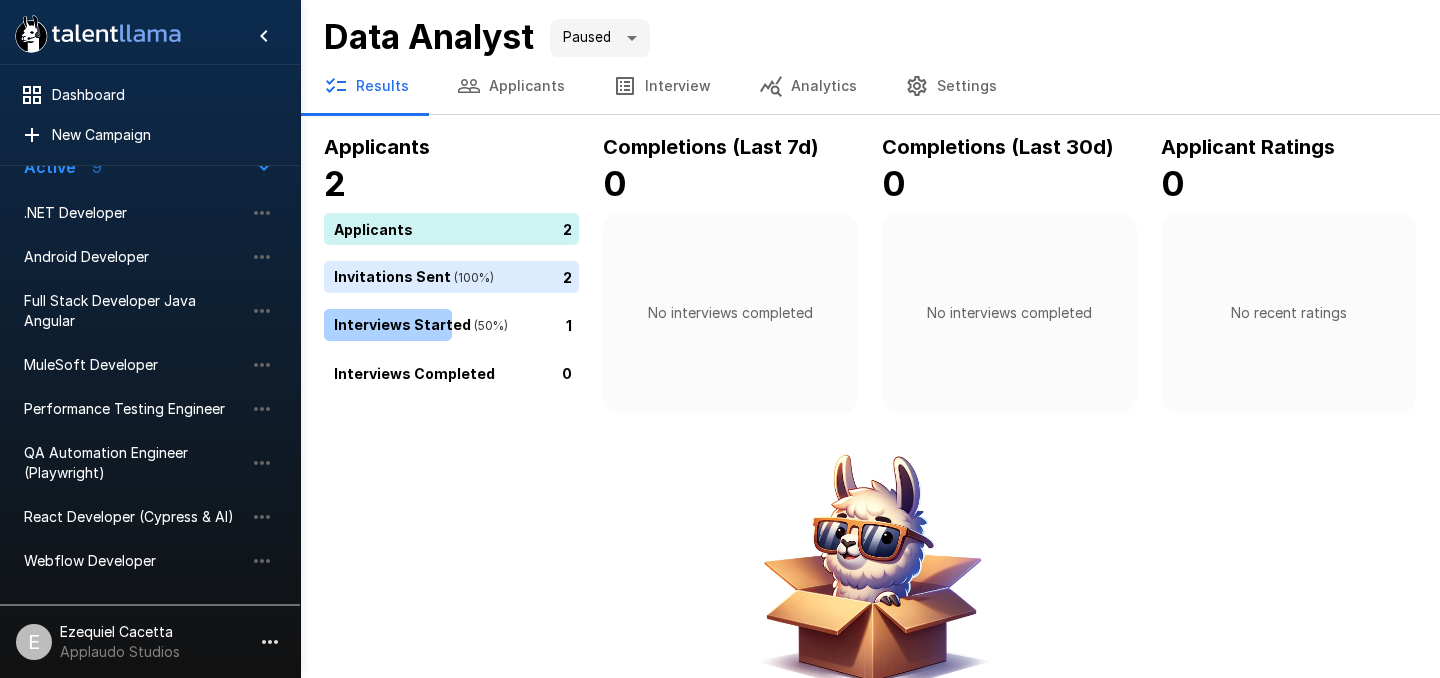 click on "React Developer (Cypress & AI)" at bounding box center [150, 517] 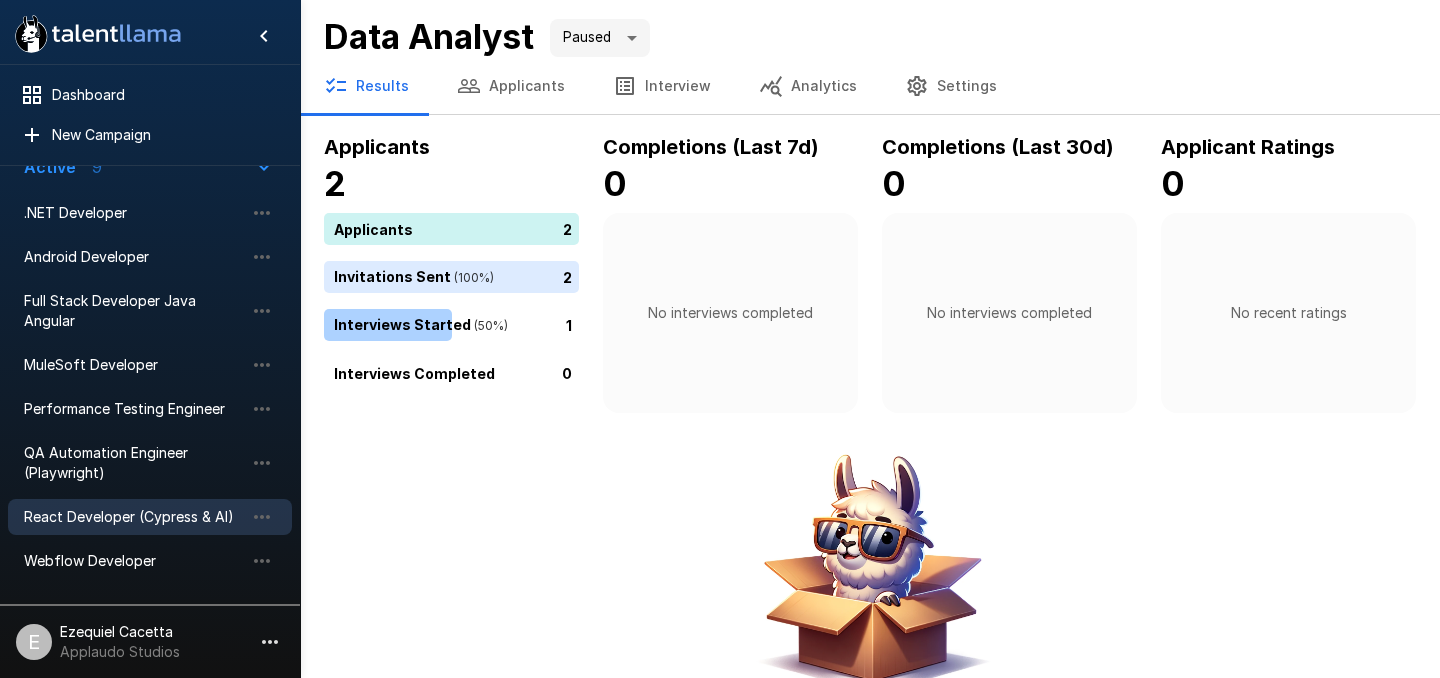 click on "React Developer (Cypress & AI)" at bounding box center [134, 517] 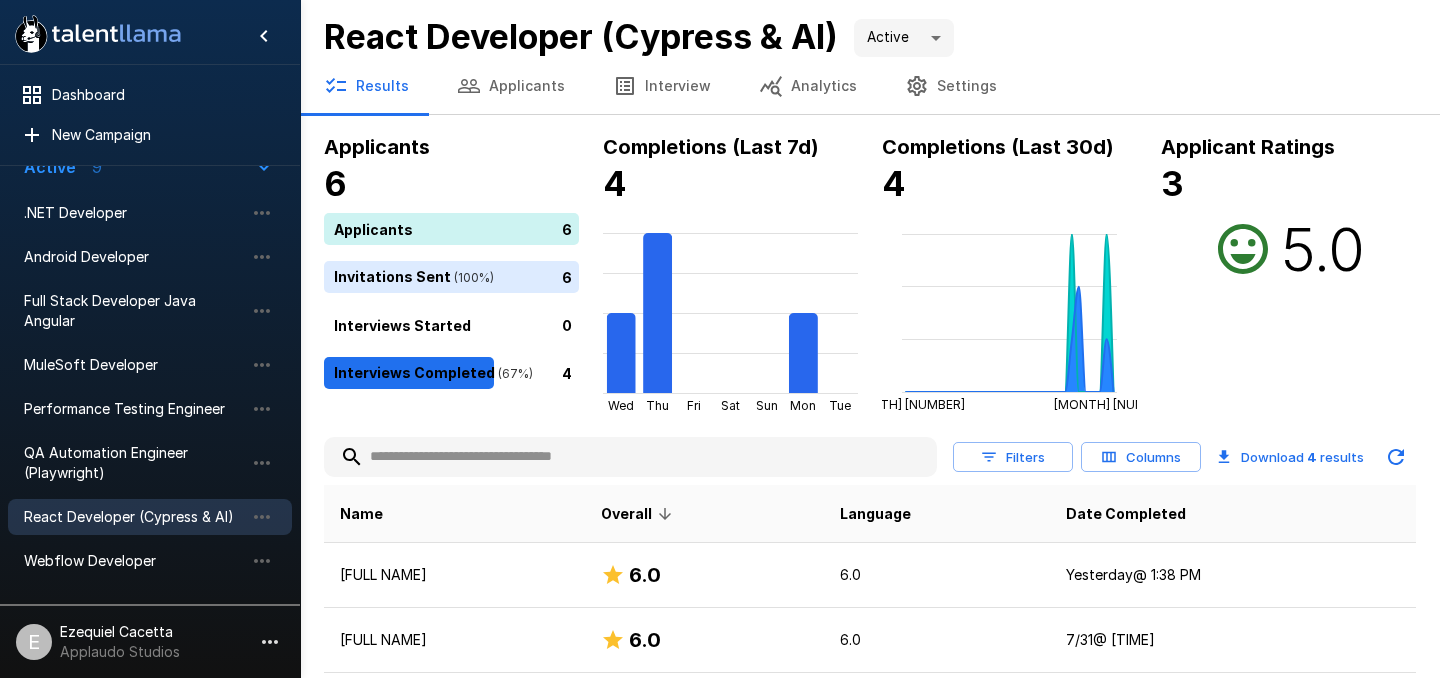 click on "6" at bounding box center [455, 229] 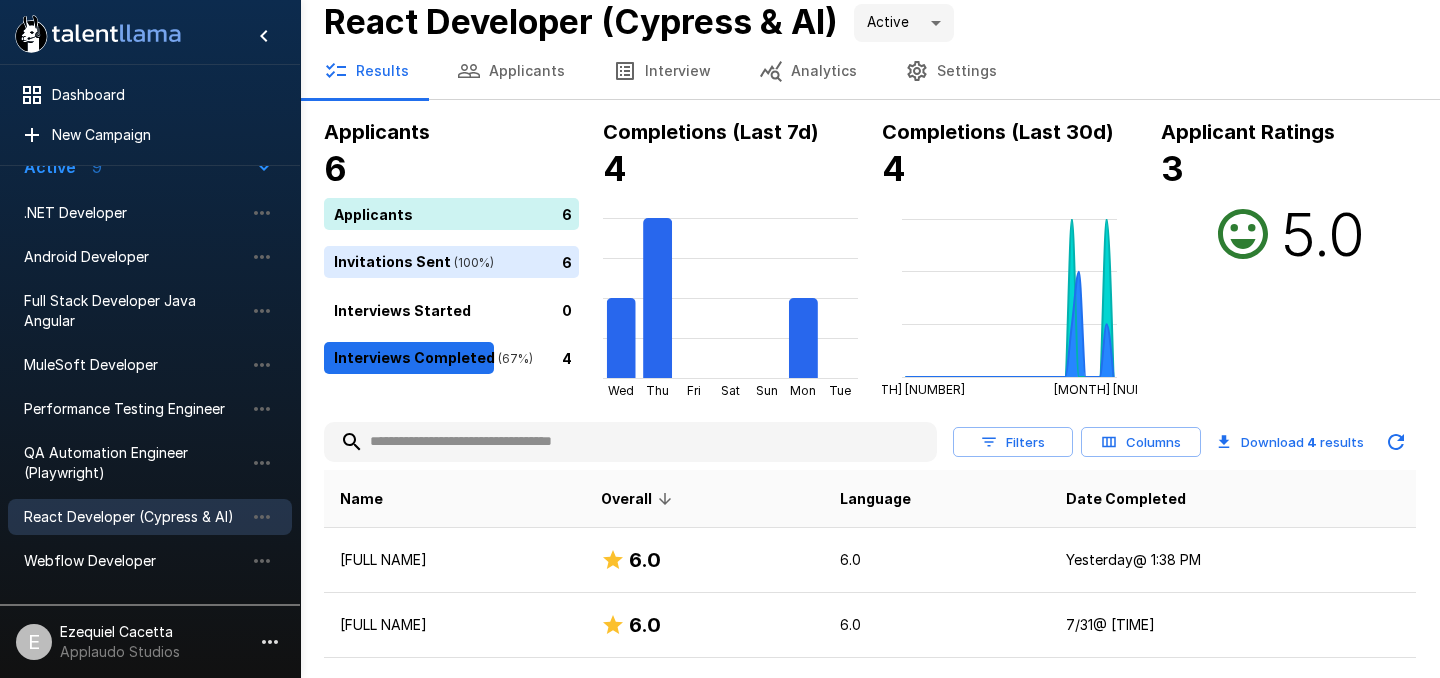 scroll, scrollTop: 16, scrollLeft: 0, axis: vertical 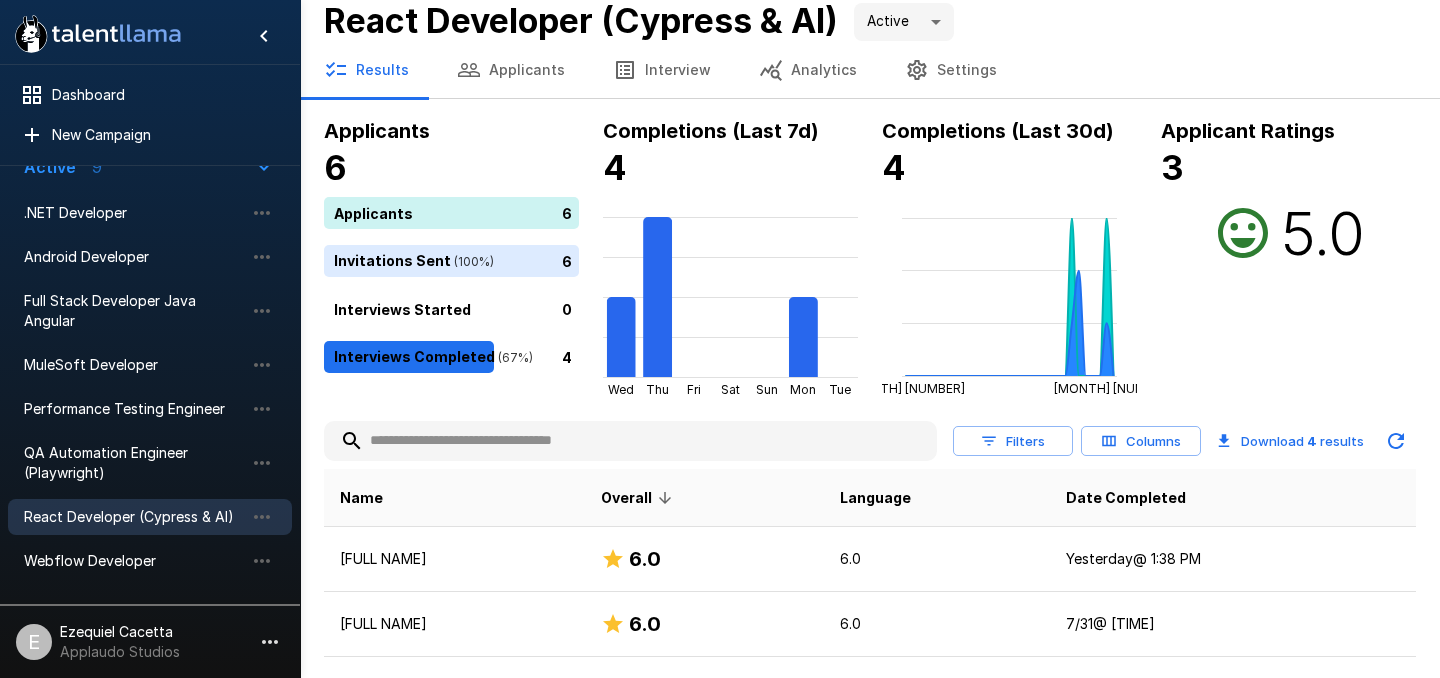 click on "Applicants" at bounding box center [511, 70] 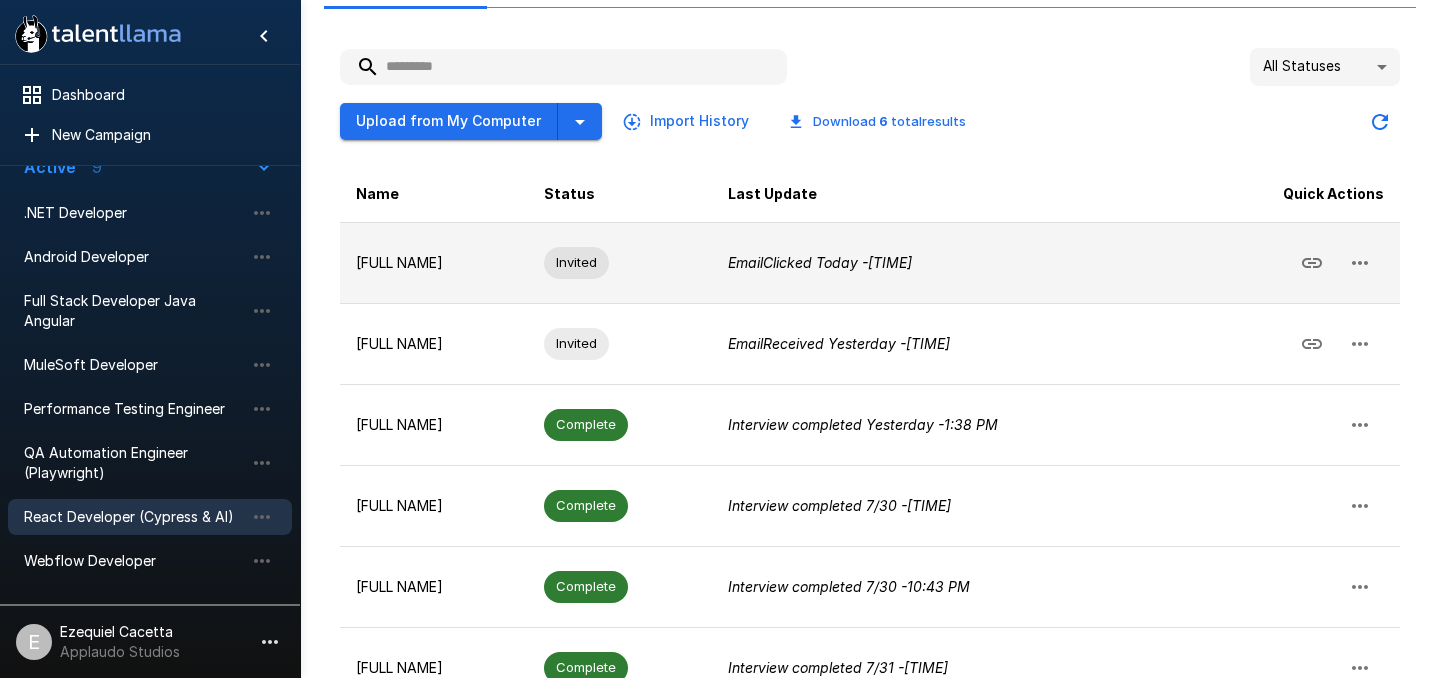 scroll, scrollTop: 192, scrollLeft: 0, axis: vertical 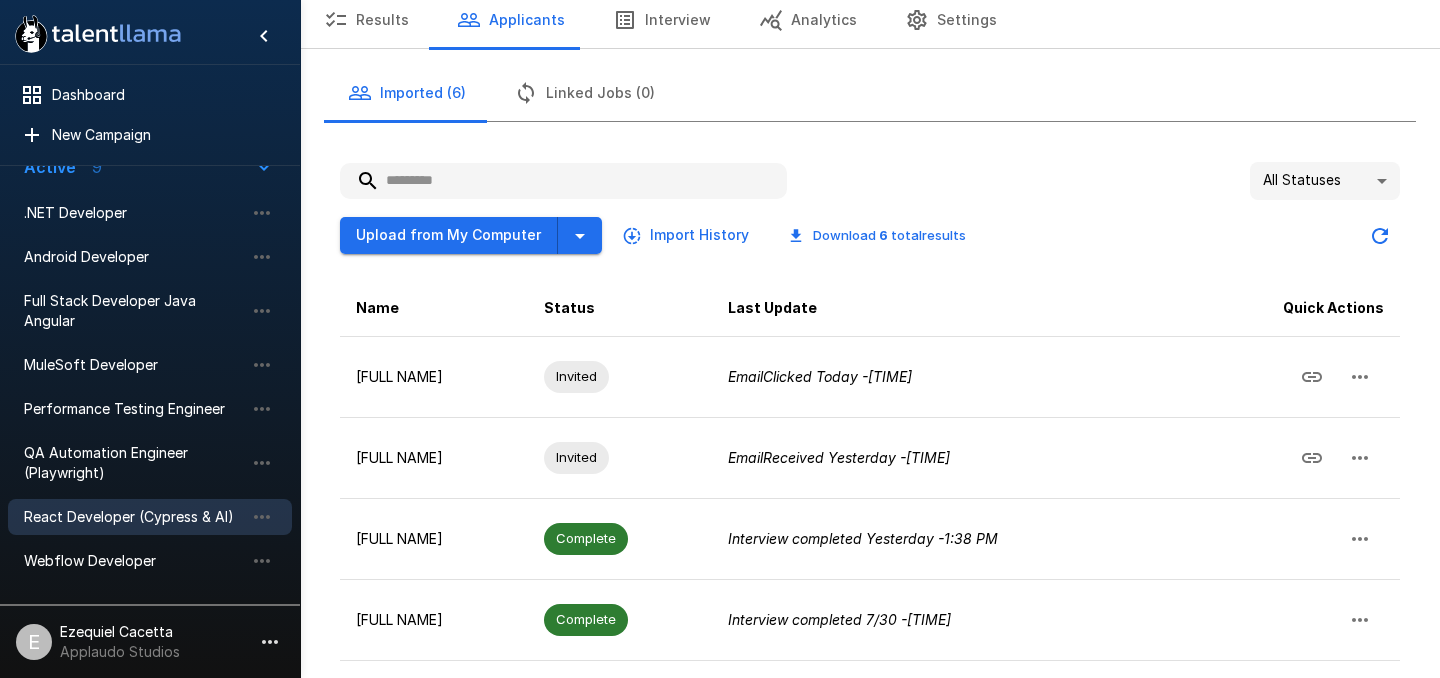 click on "Results" at bounding box center (366, 20) 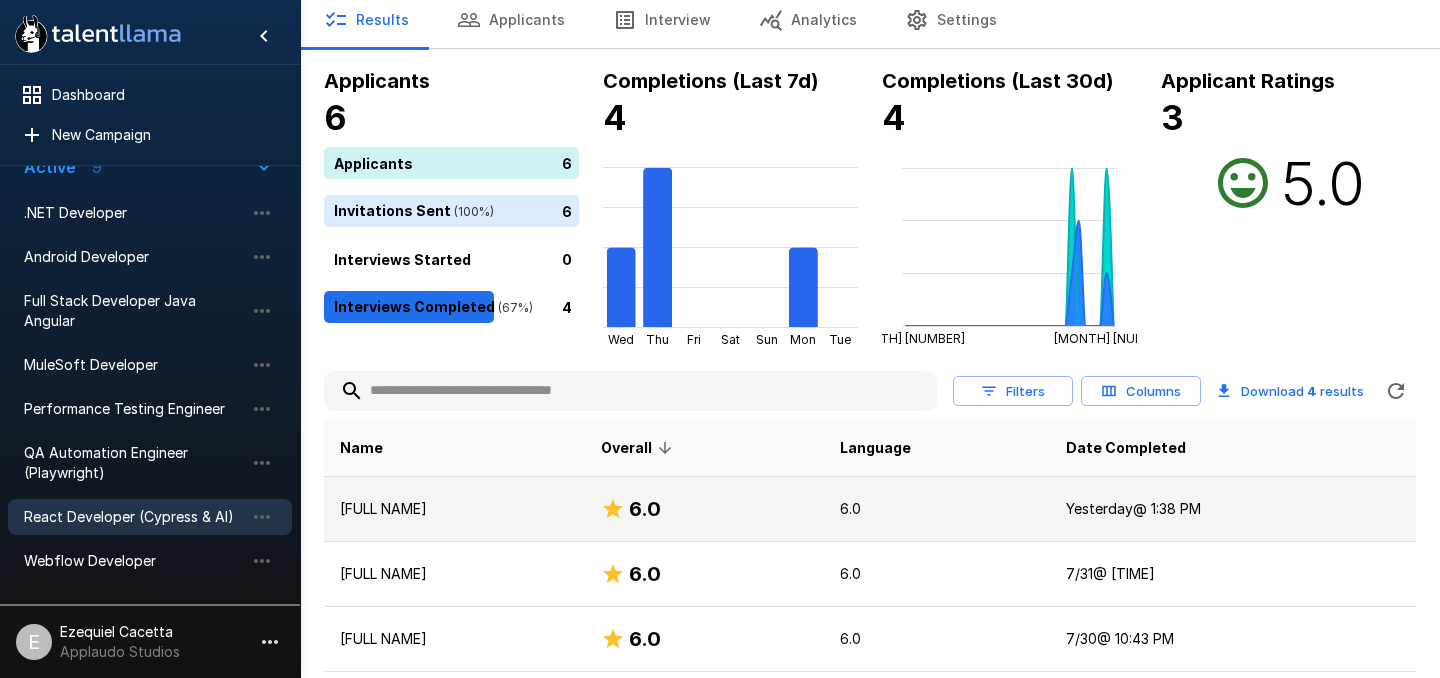 scroll, scrollTop: 192, scrollLeft: 0, axis: vertical 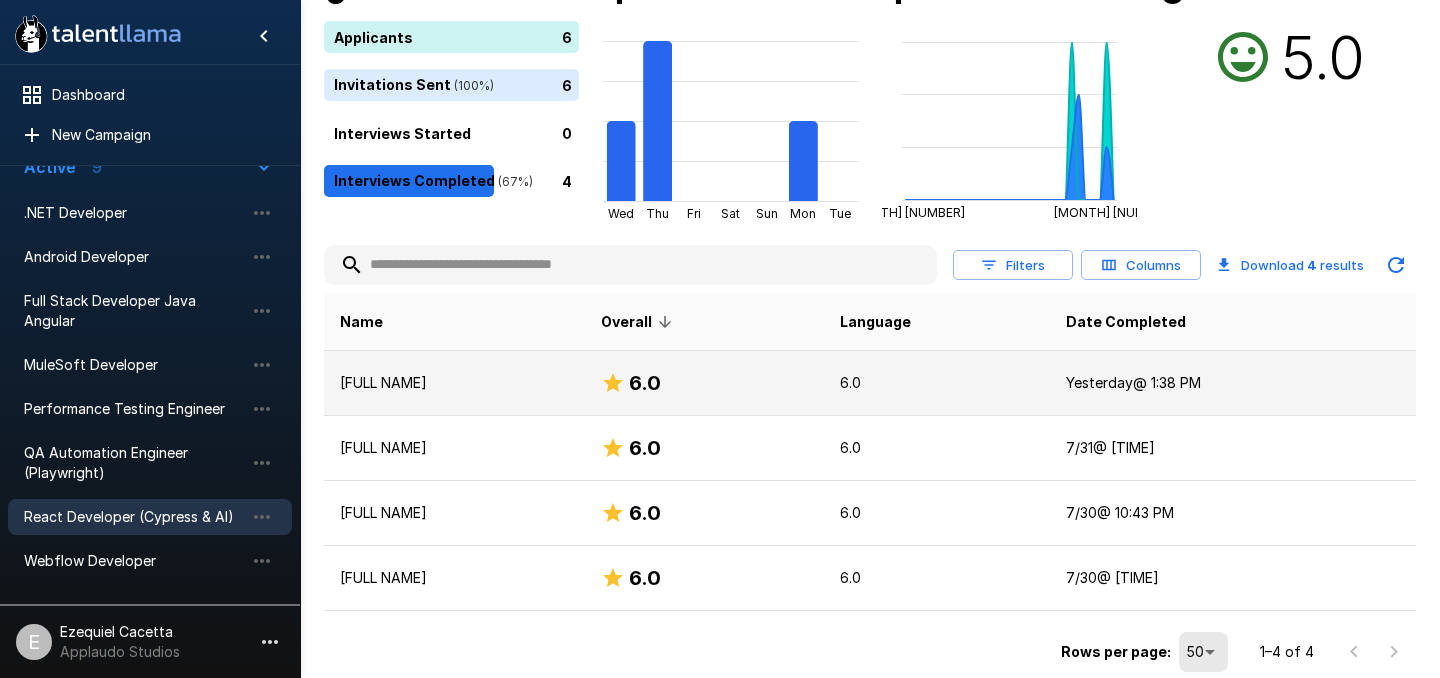 click on "[FIRST] [LAST]" at bounding box center [454, 383] 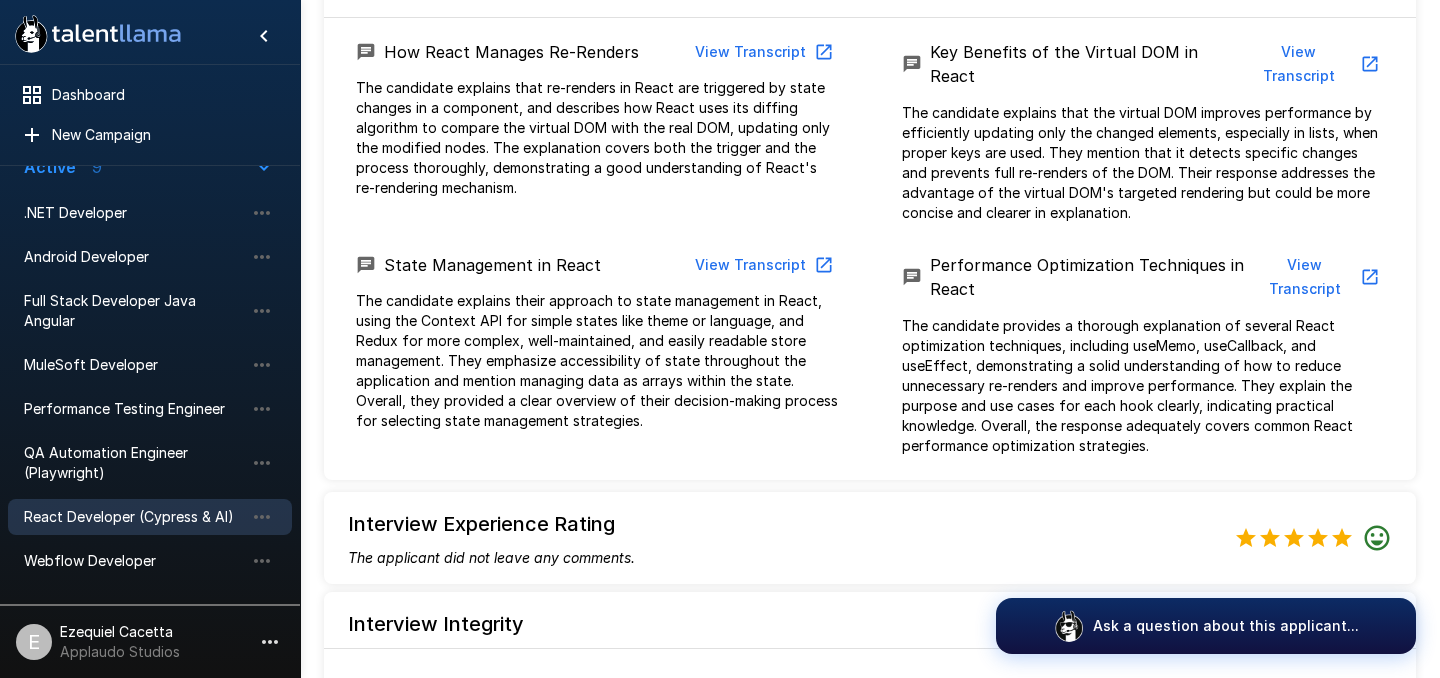 scroll, scrollTop: 774, scrollLeft: 0, axis: vertical 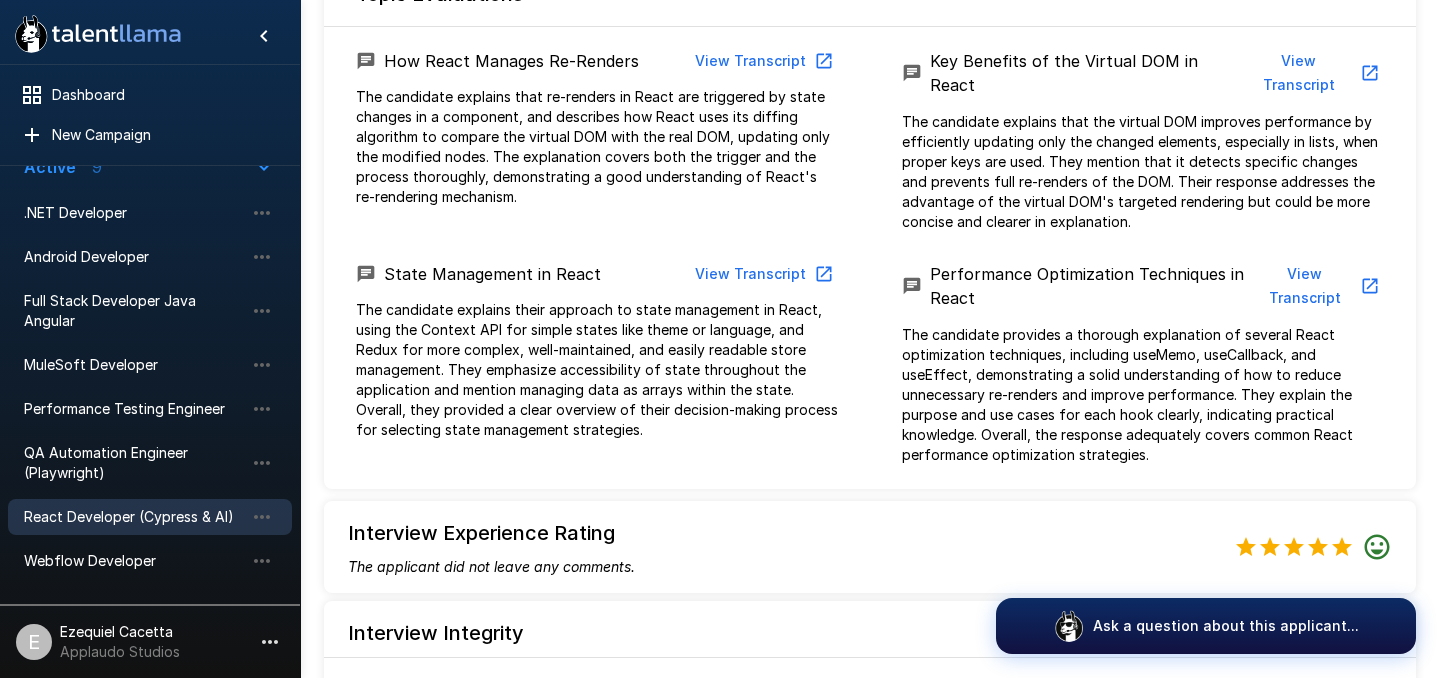 click 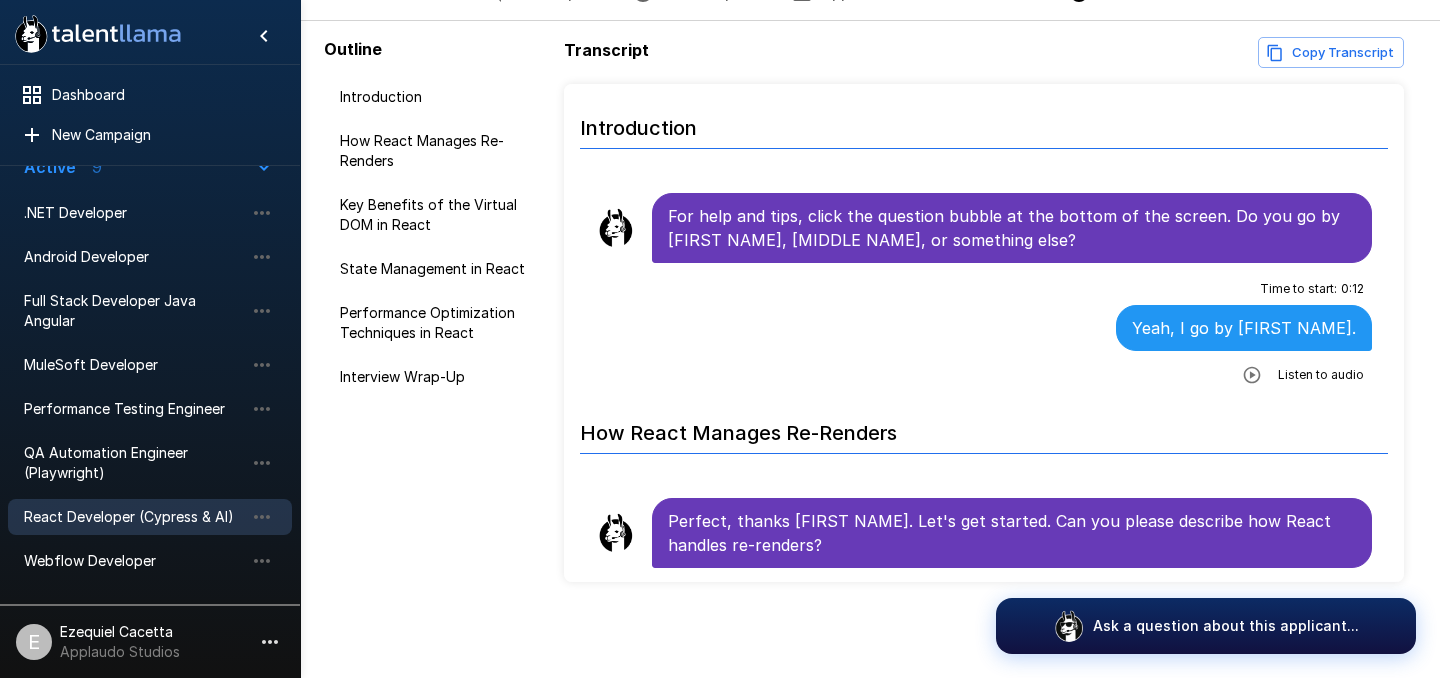 scroll, scrollTop: 117, scrollLeft: 0, axis: vertical 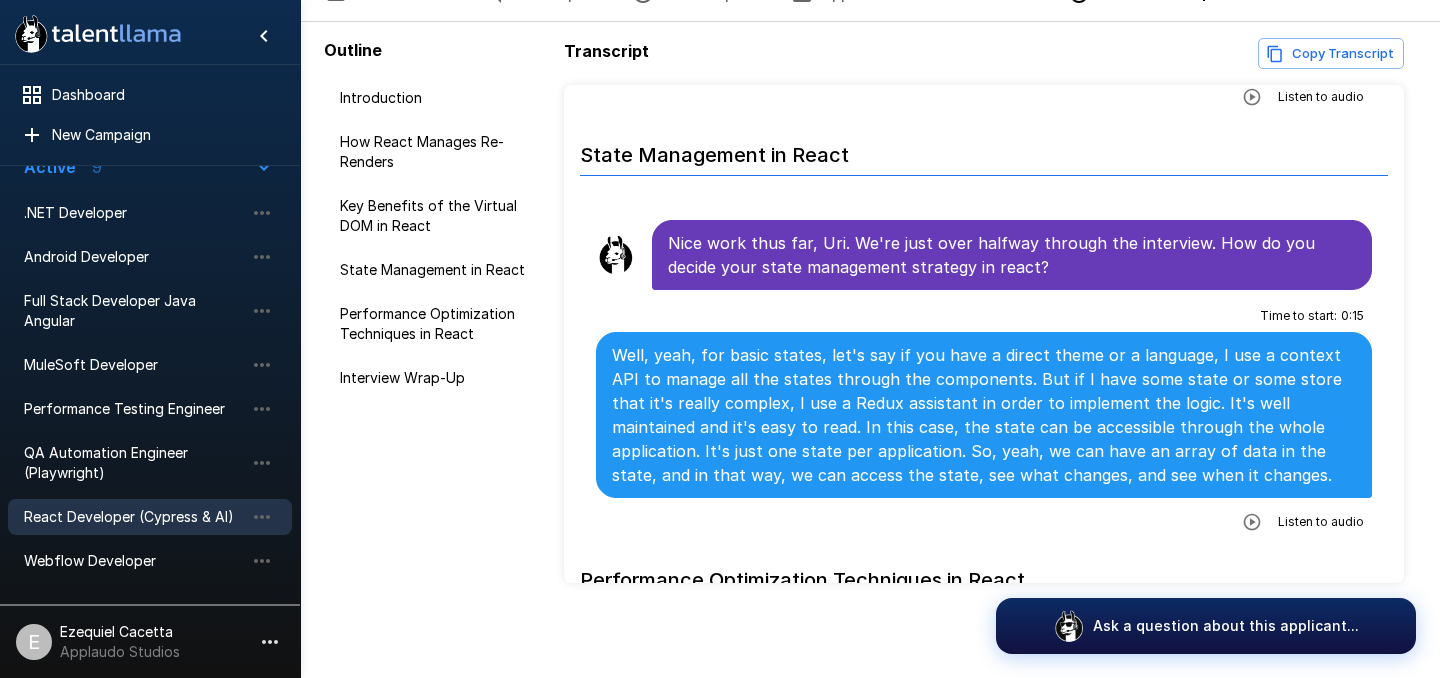 click 